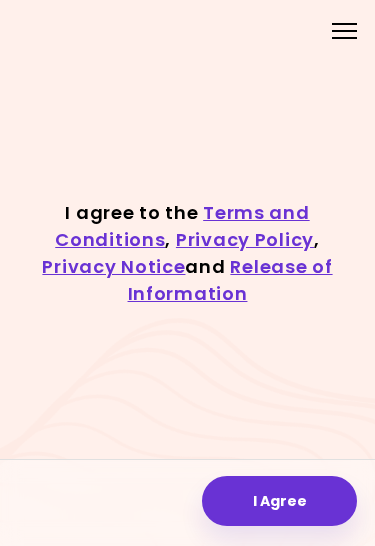 scroll, scrollTop: 0, scrollLeft: 0, axis: both 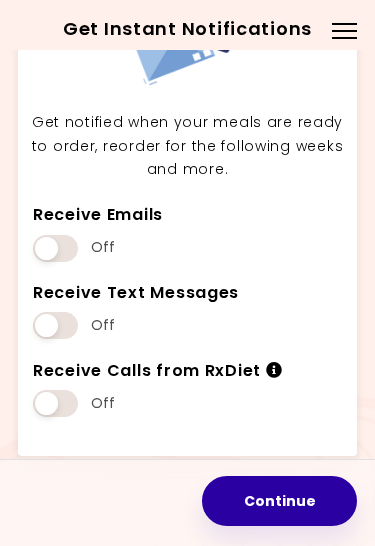 click on "Continue" at bounding box center [279, 501] 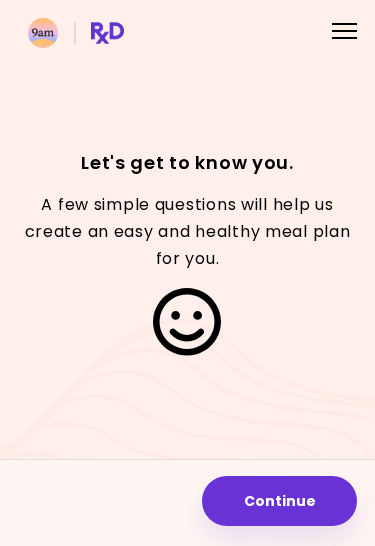 scroll, scrollTop: 0, scrollLeft: 0, axis: both 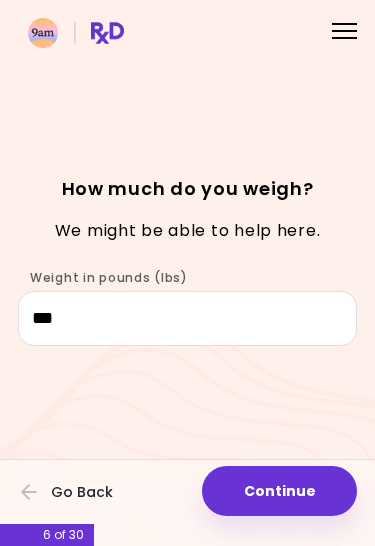 click on "Continue" at bounding box center (279, 491) 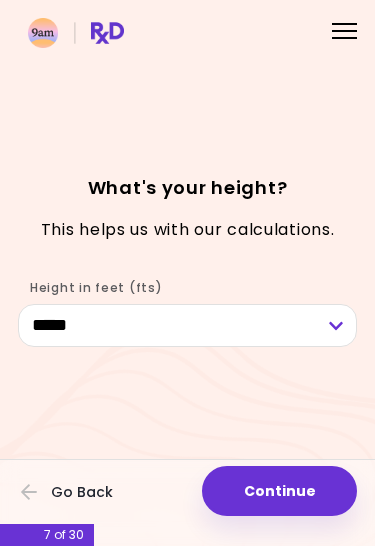 click on "Continue" at bounding box center [279, 491] 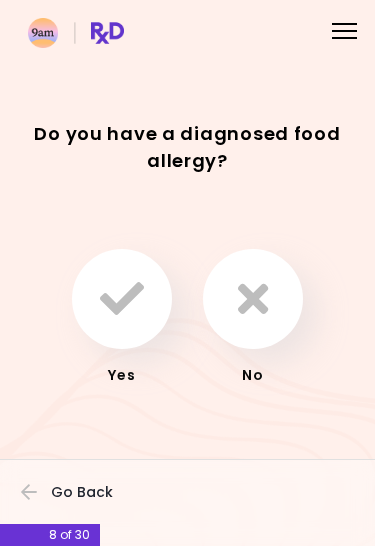 click at bounding box center (253, 299) 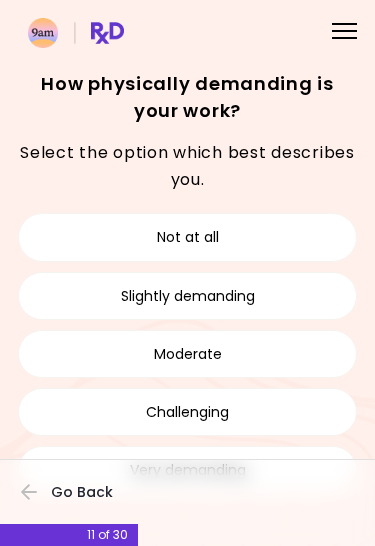 click on "Slightly demanding" at bounding box center [187, 296] 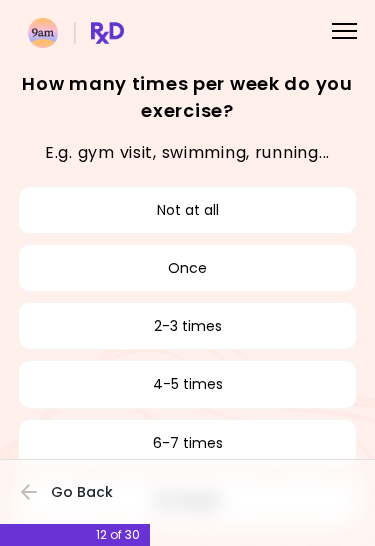 click on "Not at all" at bounding box center (187, 210) 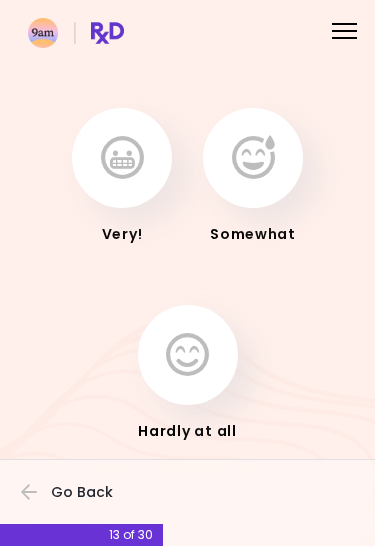 scroll, scrollTop: 67, scrollLeft: 0, axis: vertical 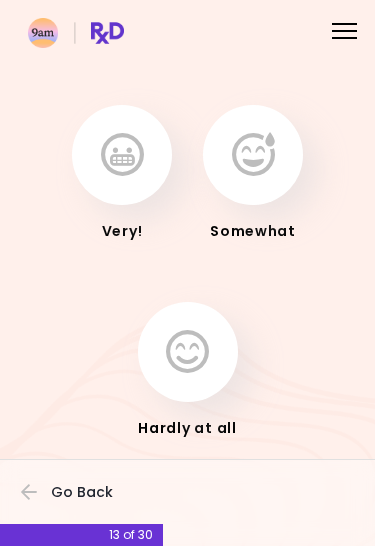click at bounding box center [253, 155] 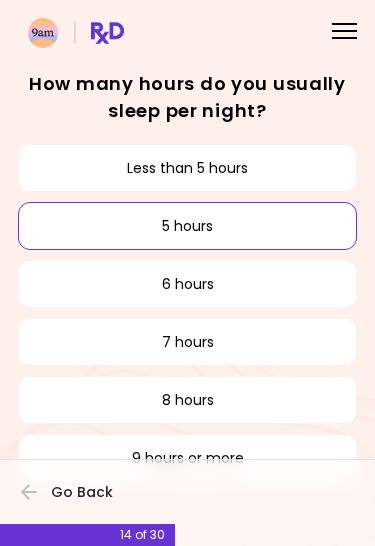 click on "5 hours" at bounding box center (187, 226) 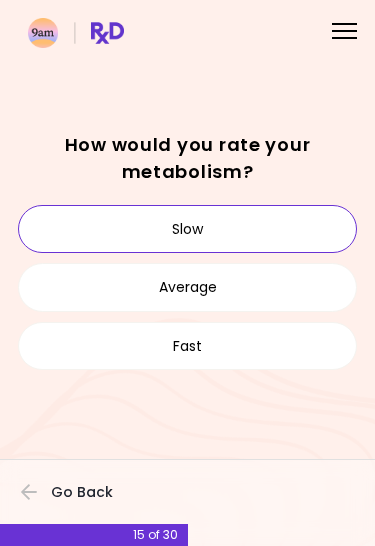 click on "Slow" at bounding box center (187, 229) 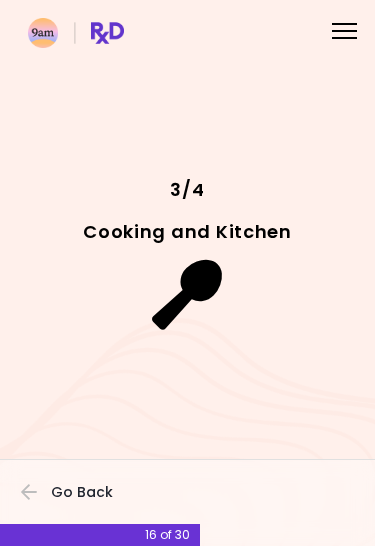 click at bounding box center [187, 302] 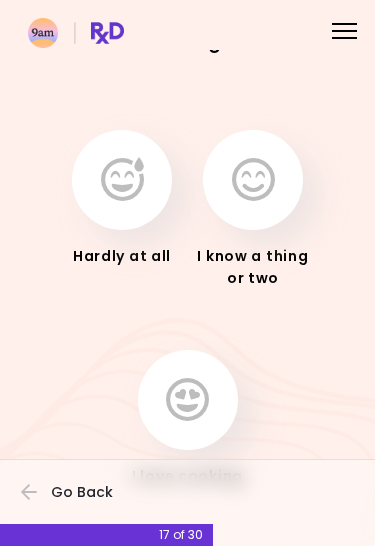 scroll, scrollTop: 76, scrollLeft: 0, axis: vertical 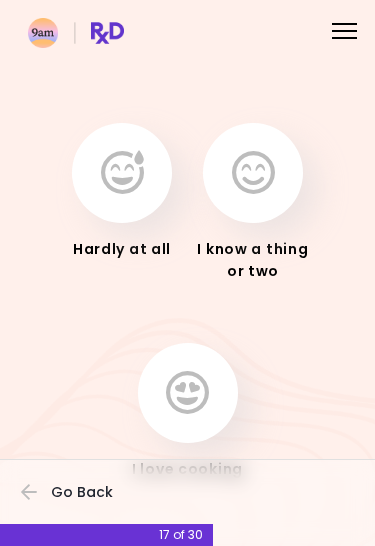click at bounding box center (253, 173) 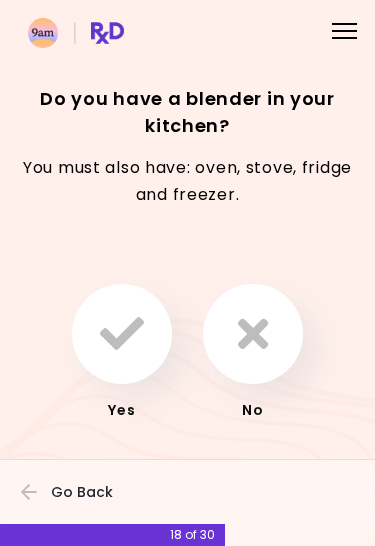 click at bounding box center [122, 334] 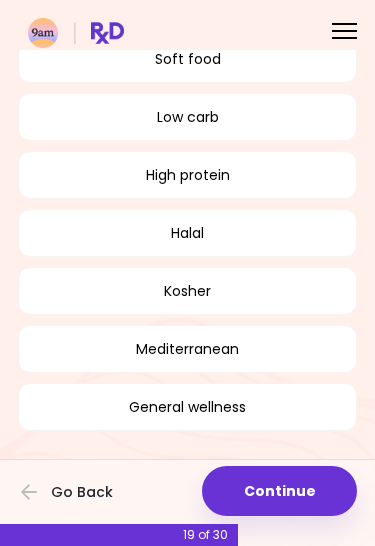 scroll, scrollTop: 515, scrollLeft: 0, axis: vertical 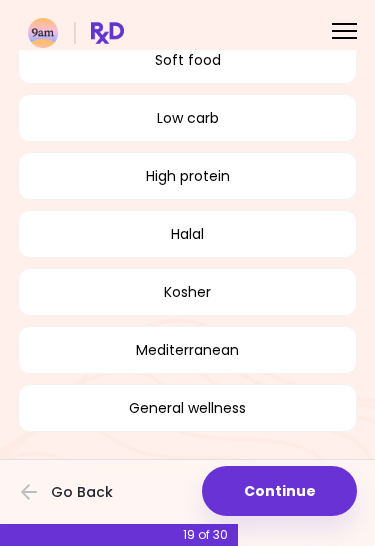 click on "Continue" at bounding box center (279, 491) 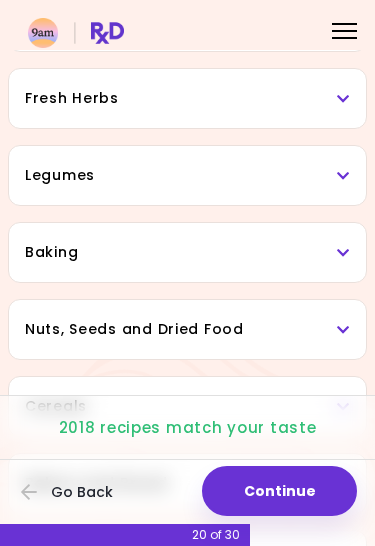 scroll, scrollTop: 634, scrollLeft: 0, axis: vertical 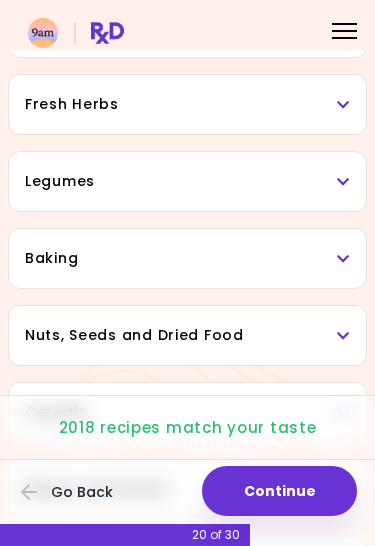 click on "Legumes" at bounding box center (187, 181) 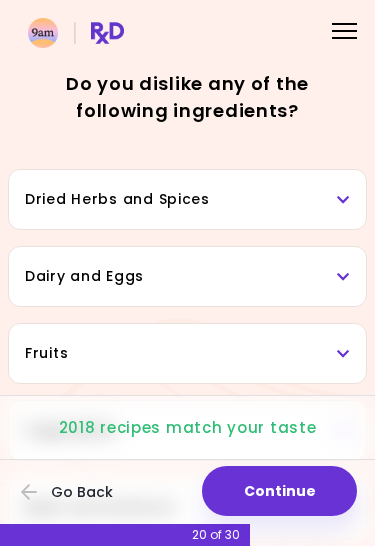 scroll, scrollTop: 0, scrollLeft: 0, axis: both 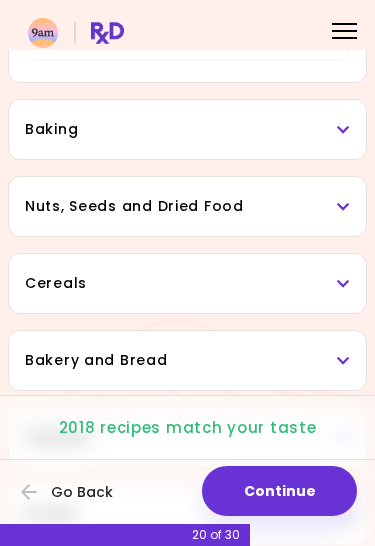 click on "Baking" at bounding box center [187, 129] 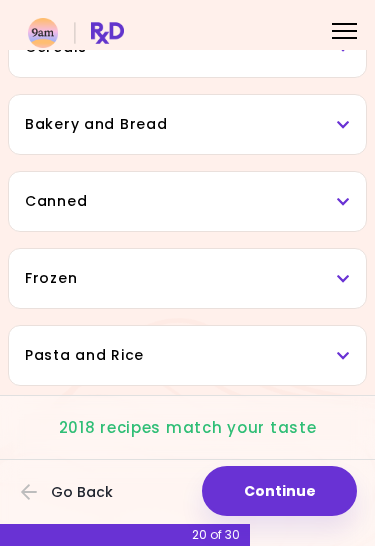 scroll, scrollTop: 2091, scrollLeft: 0, axis: vertical 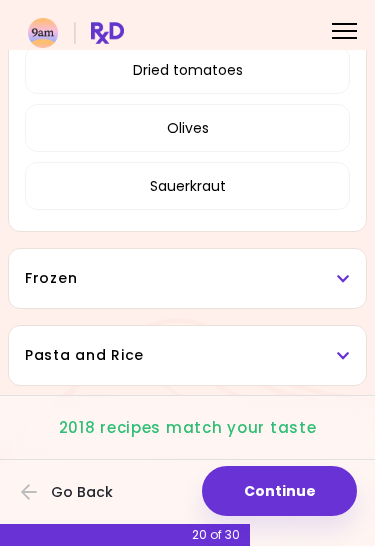 click on "Sauerkraut" at bounding box center (187, 186) 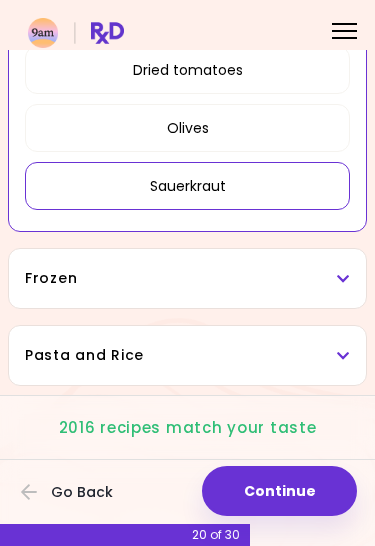 click on "Dried tomatoes" at bounding box center (187, 70) 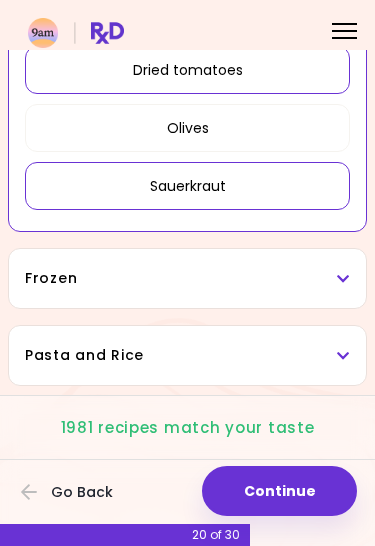click on "Frozen" at bounding box center (187, 278) 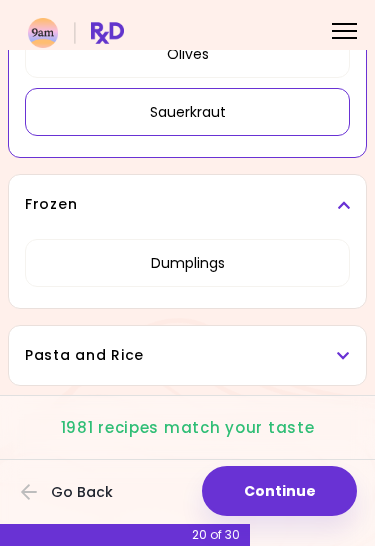 scroll, scrollTop: 2355, scrollLeft: 0, axis: vertical 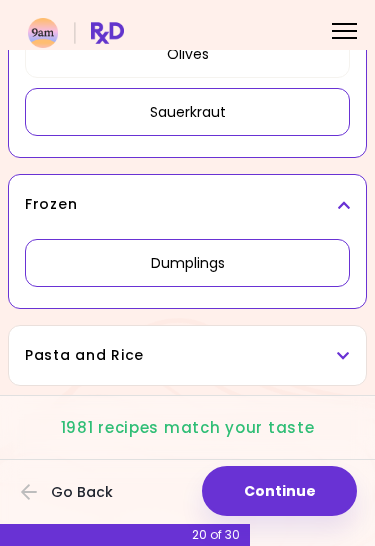 click on "Pasta and Rice" at bounding box center (187, 355) 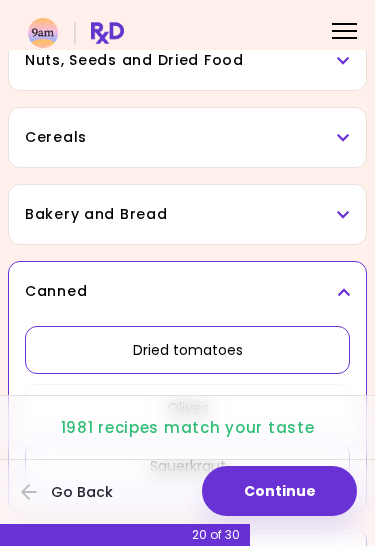 scroll, scrollTop: 1988, scrollLeft: 0, axis: vertical 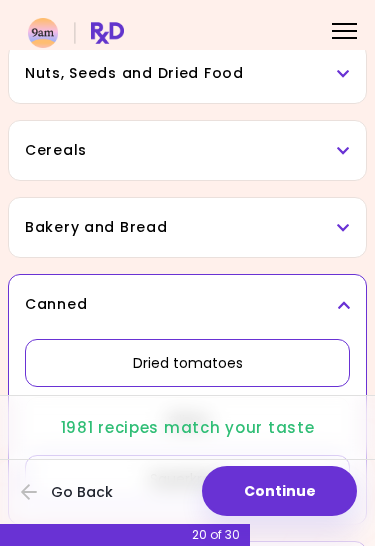 click on "Bakery and Bread" at bounding box center (187, 227) 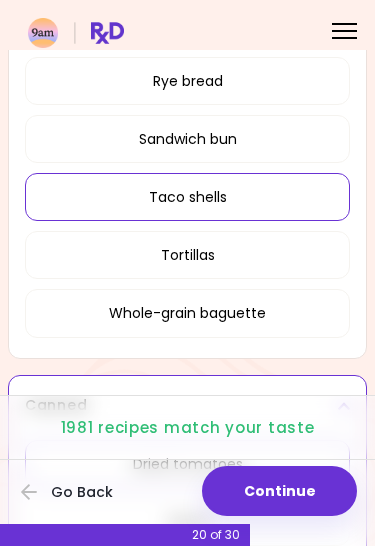 scroll, scrollTop: 2252, scrollLeft: 0, axis: vertical 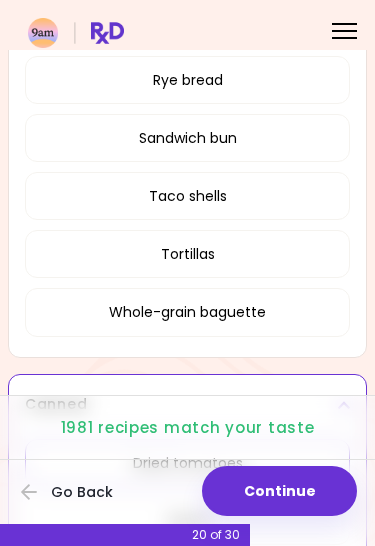 click on "Taco shells" at bounding box center [187, 196] 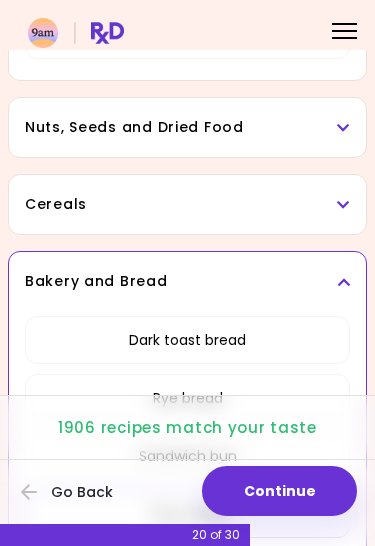 scroll, scrollTop: 1909, scrollLeft: 0, axis: vertical 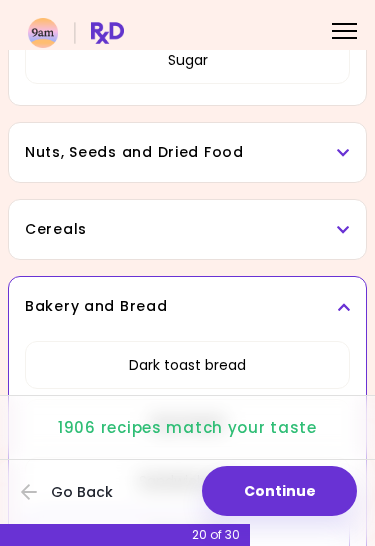 click on "Cereals" at bounding box center [187, 229] 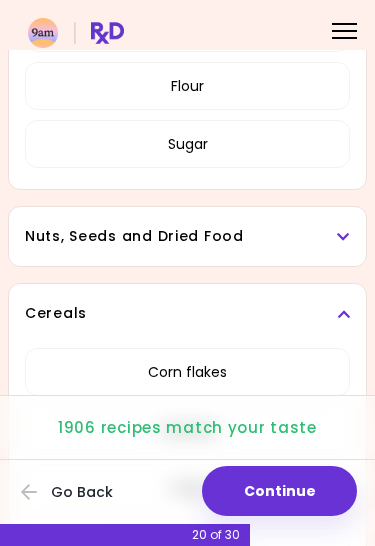 scroll, scrollTop: 1807, scrollLeft: 0, axis: vertical 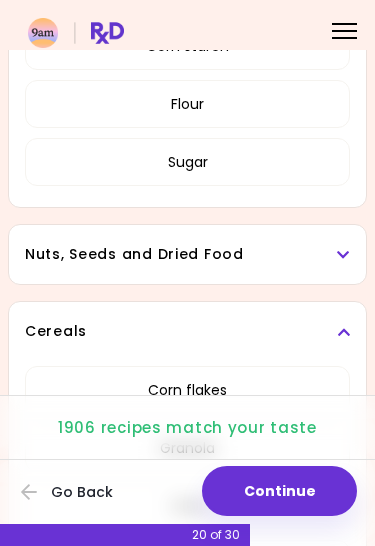 click on "Nuts, Seeds and Dried Food" at bounding box center [187, 254] 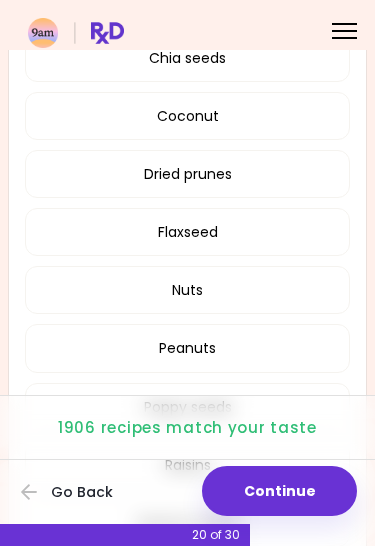 scroll, scrollTop: 2060, scrollLeft: 0, axis: vertical 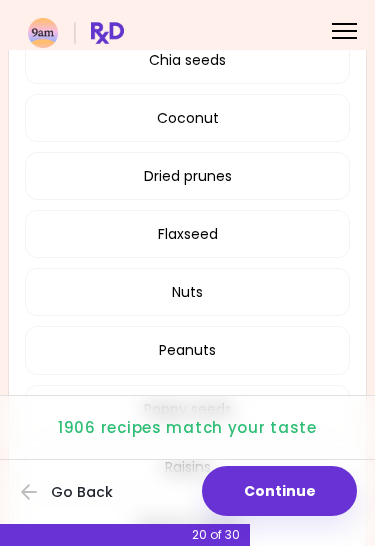 click on "Dried prunes" at bounding box center [187, 176] 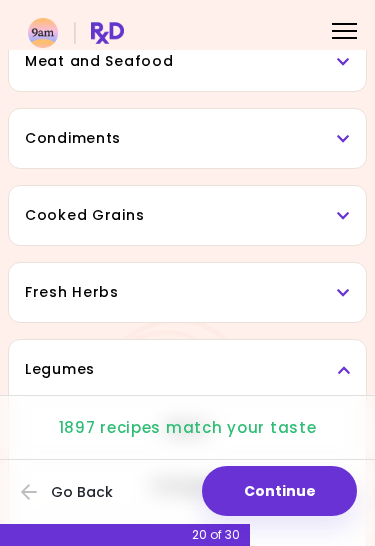 scroll, scrollTop: 921, scrollLeft: 0, axis: vertical 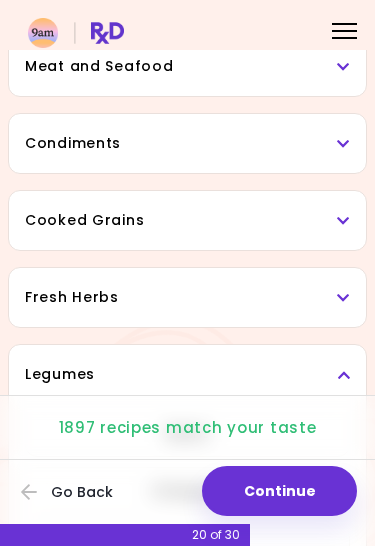 click on "Cooked Grains" at bounding box center (187, 220) 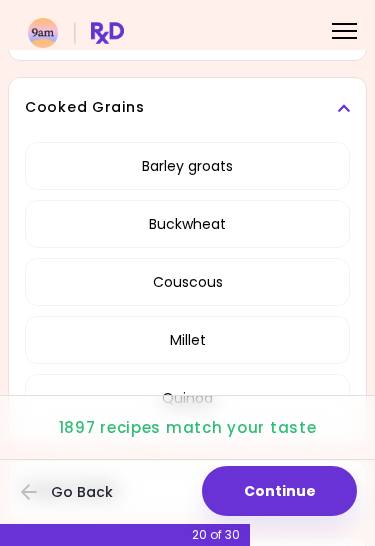 scroll, scrollTop: 1038, scrollLeft: 0, axis: vertical 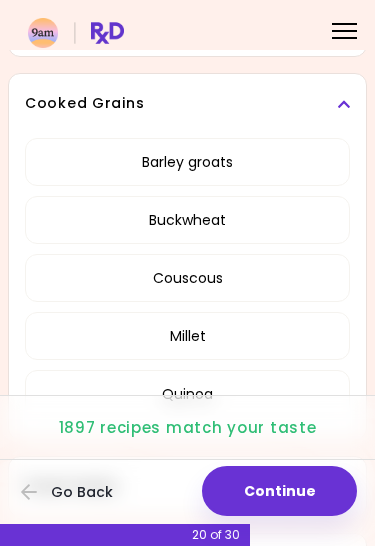 click on "Buckwheat" at bounding box center (187, 220) 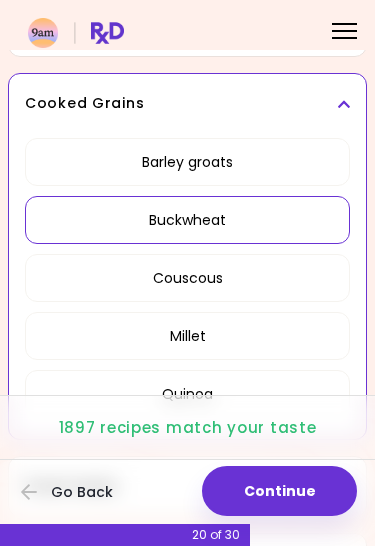 click on "Barley groats" at bounding box center (187, 162) 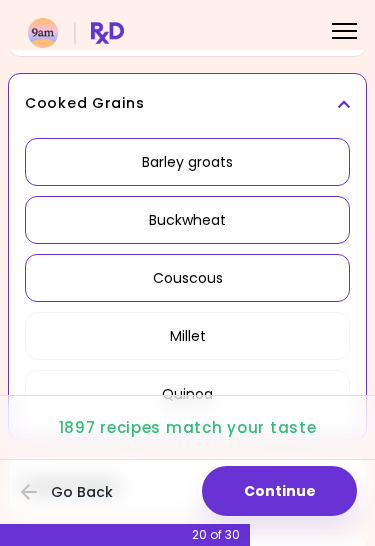 click on "Couscous" at bounding box center (187, 278) 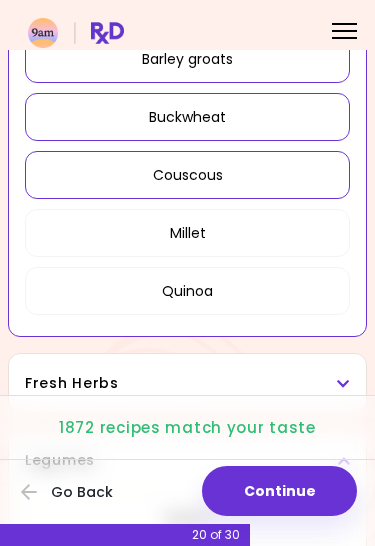 scroll, scrollTop: 1145, scrollLeft: 0, axis: vertical 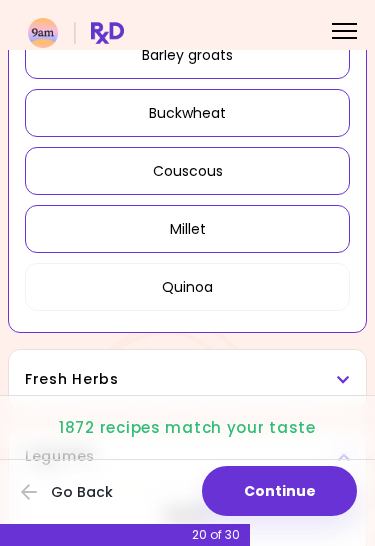 click on "Millet" at bounding box center [187, 229] 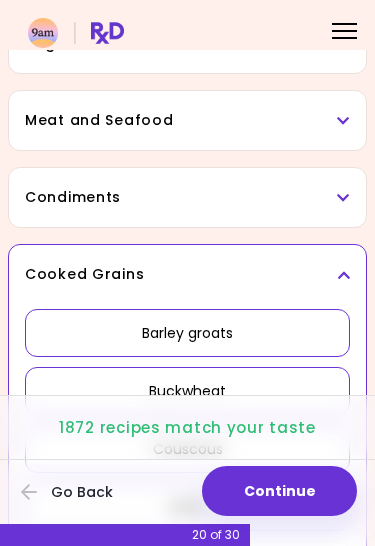 scroll, scrollTop: 865, scrollLeft: 0, axis: vertical 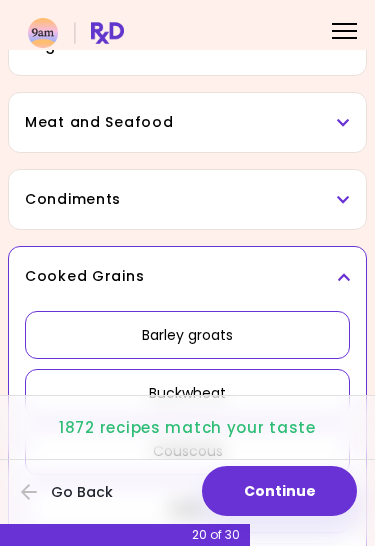 click on "Condiments" at bounding box center [187, 199] 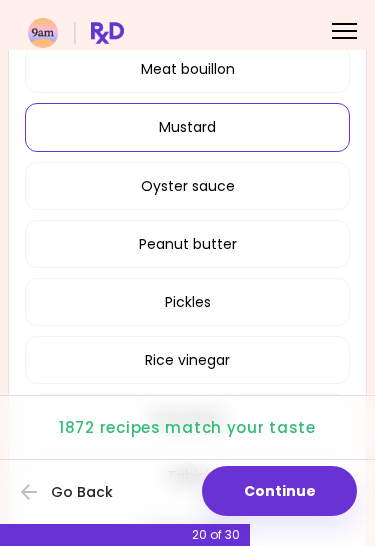 scroll, scrollTop: 1289, scrollLeft: 0, axis: vertical 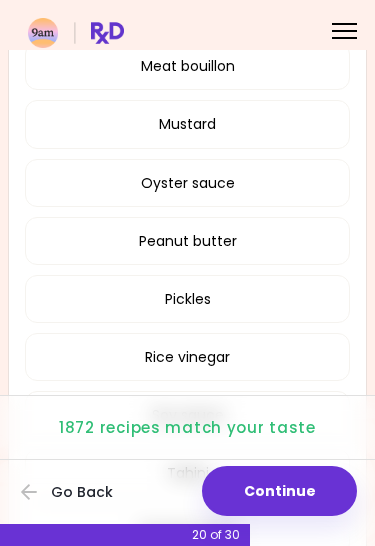 click on "Oyster sauce" at bounding box center (187, 183) 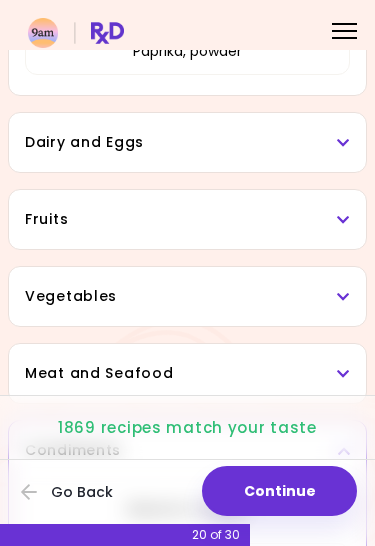 scroll, scrollTop: 613, scrollLeft: 0, axis: vertical 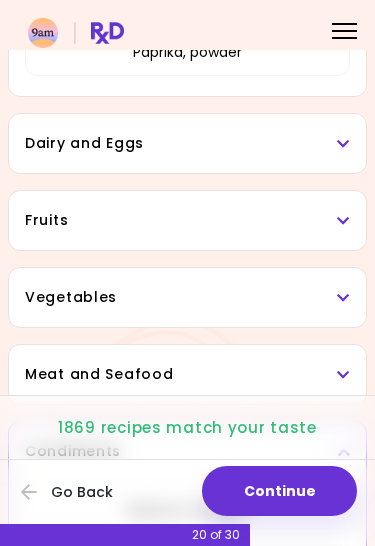 click on "Continue" at bounding box center [279, 491] 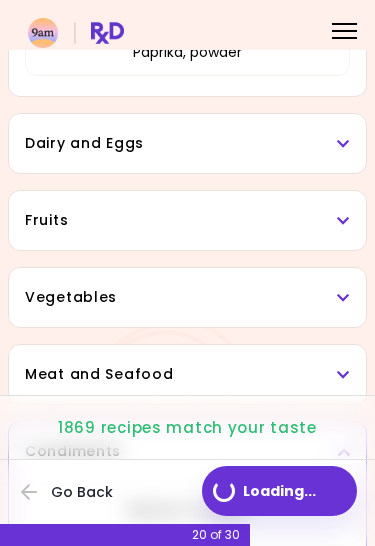 scroll, scrollTop: 0, scrollLeft: 0, axis: both 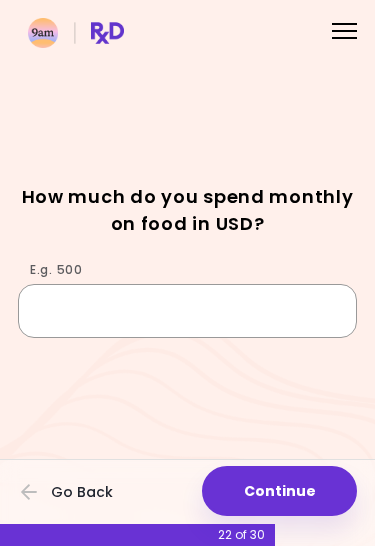 click on "E.g. 500" at bounding box center (187, 311) 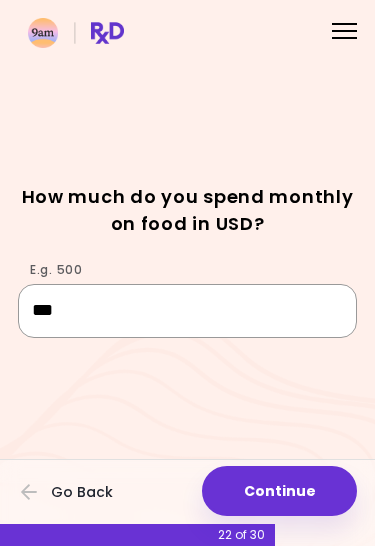 type on "***" 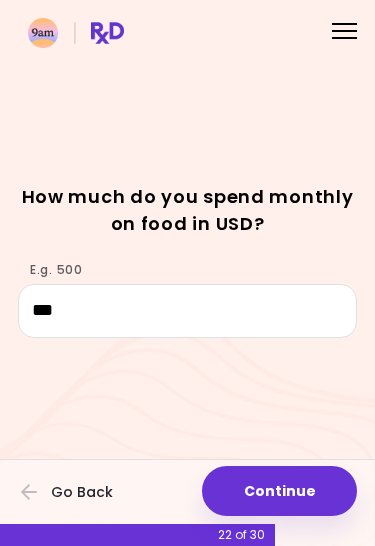 click on "Continue" at bounding box center [279, 491] 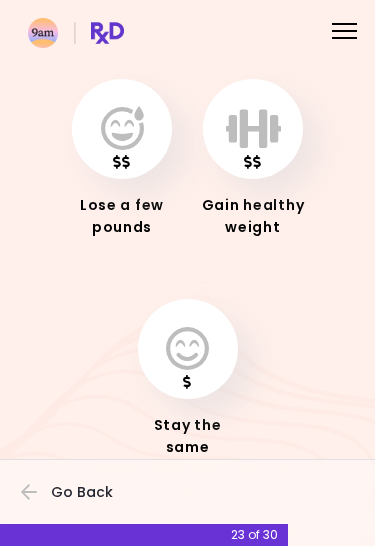 scroll, scrollTop: 119, scrollLeft: 0, axis: vertical 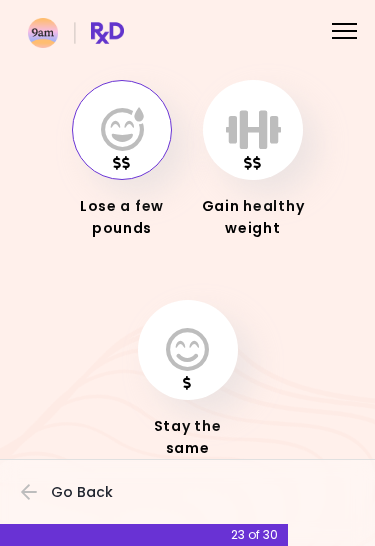 click at bounding box center [122, 130] 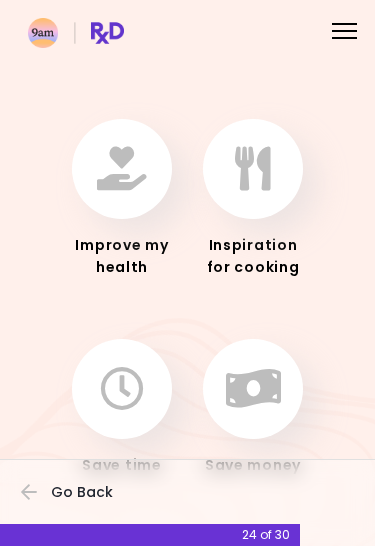 scroll, scrollTop: 83, scrollLeft: 0, axis: vertical 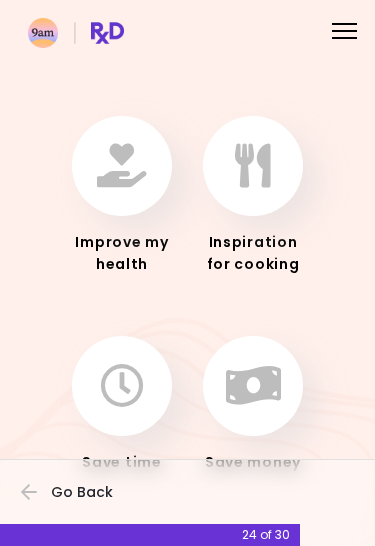 click at bounding box center [253, 166] 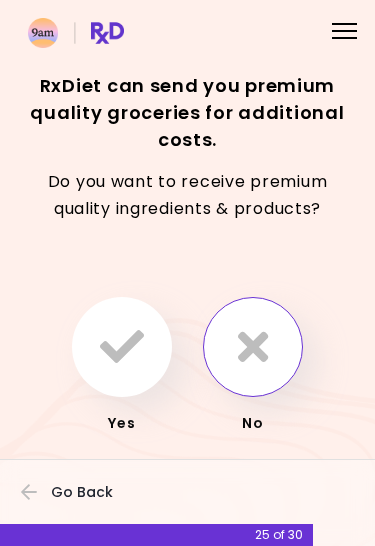 click at bounding box center [253, 347] 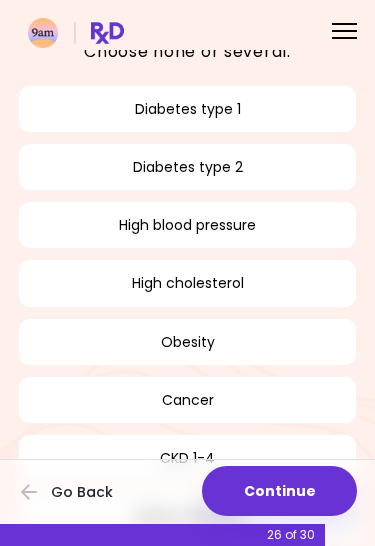 scroll, scrollTop: 142, scrollLeft: 0, axis: vertical 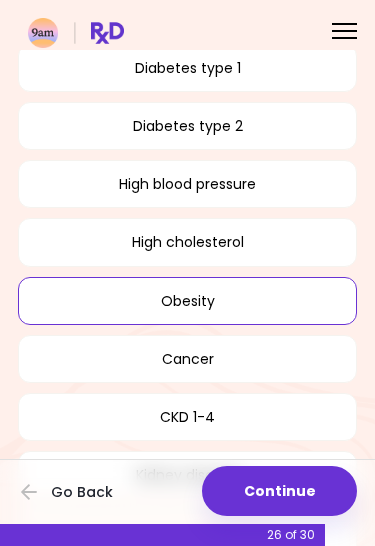 click on "Obesity" at bounding box center [187, 301] 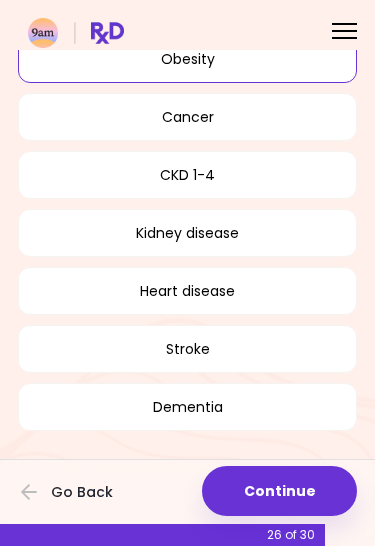 scroll, scrollTop: 383, scrollLeft: 0, axis: vertical 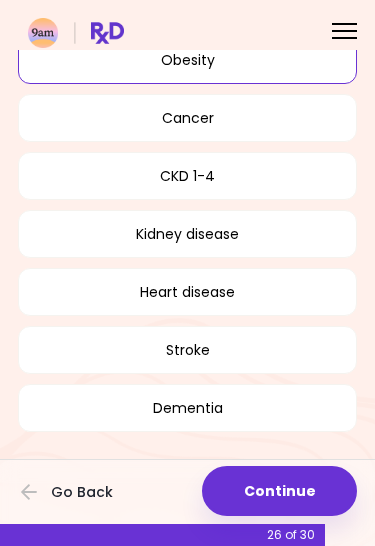 click on "Continue" at bounding box center [279, 491] 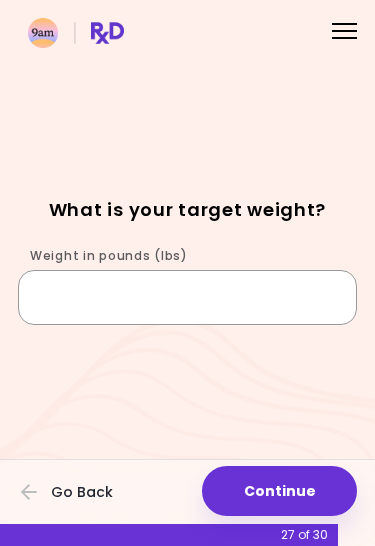 click on "Weight in pounds (lbs)" at bounding box center (187, 297) 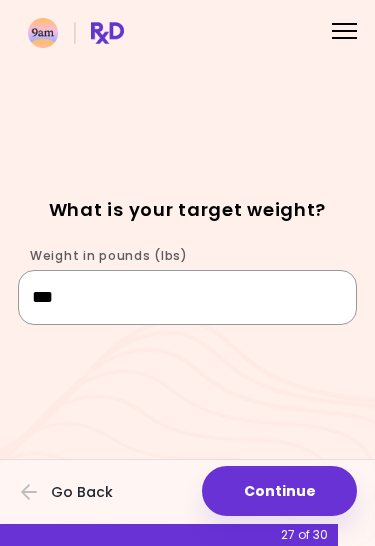 type on "***" 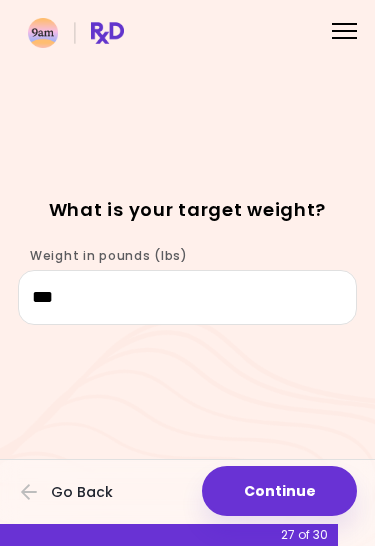 click on "Continue" at bounding box center [279, 491] 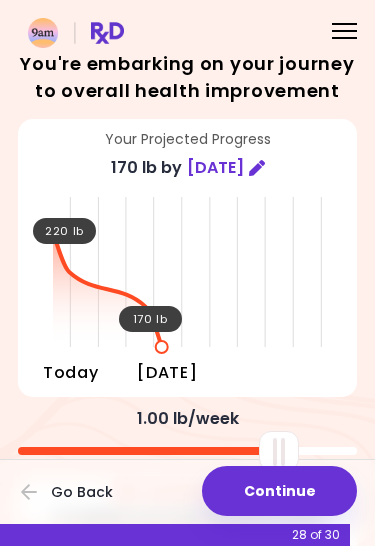 click on "Continue" at bounding box center [279, 491] 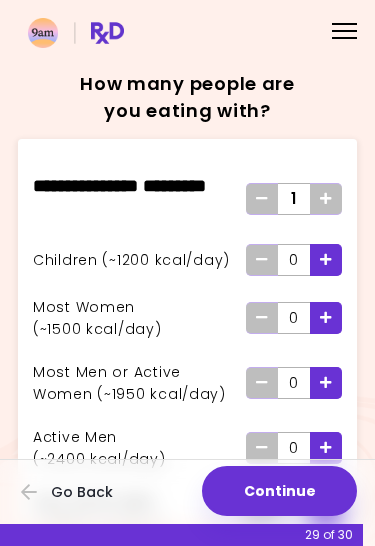 click at bounding box center (326, 259) 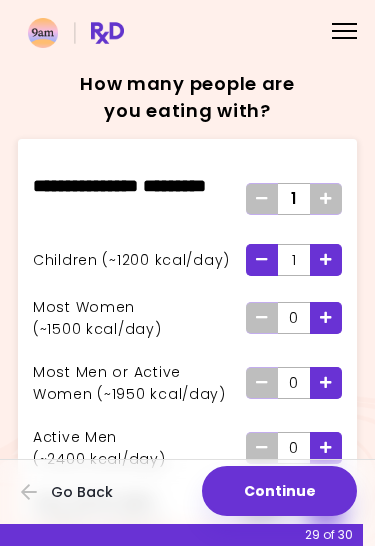 click at bounding box center (326, 259) 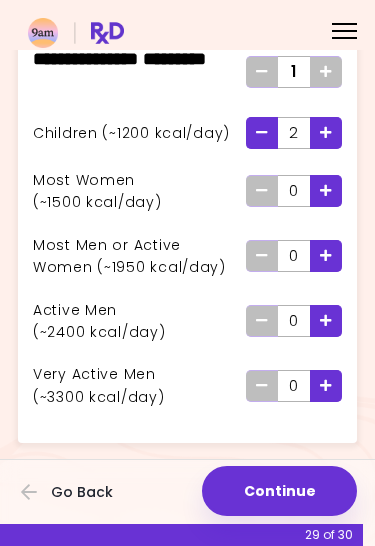 scroll, scrollTop: 126, scrollLeft: 0, axis: vertical 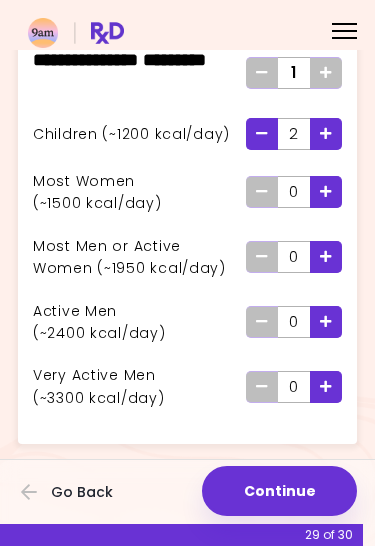 click at bounding box center [326, 322] 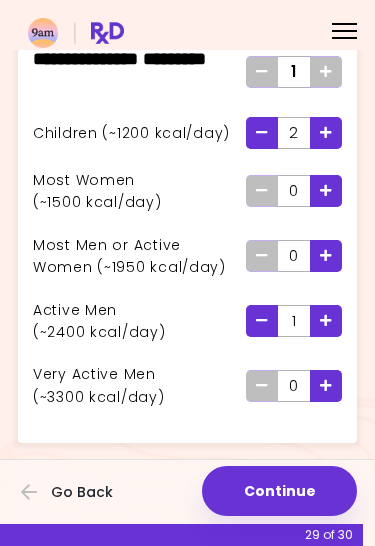 scroll, scrollTop: 126, scrollLeft: 0, axis: vertical 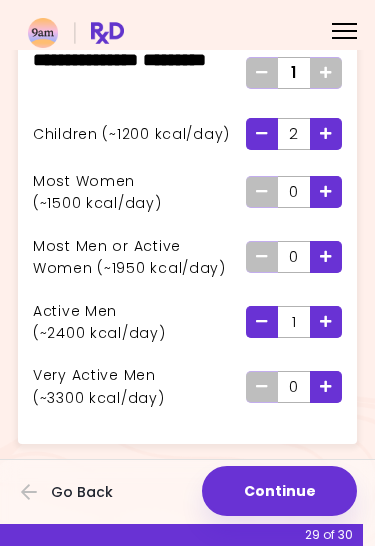 click on "Continue" at bounding box center [279, 491] 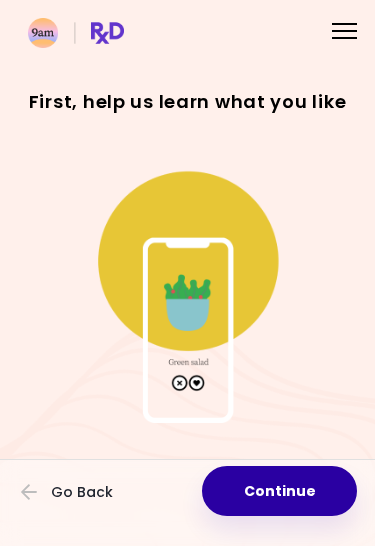 click on "Continue" at bounding box center [279, 491] 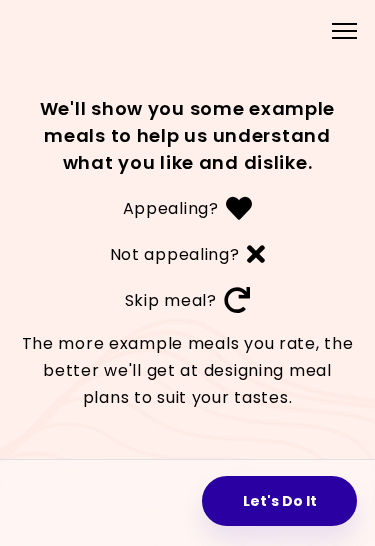 click on "Let's Do It" at bounding box center (279, 501) 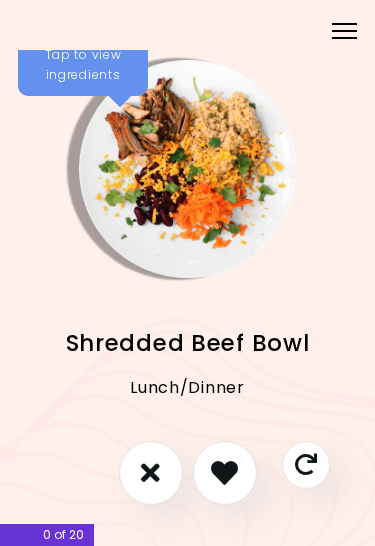 click at bounding box center (150, 472) 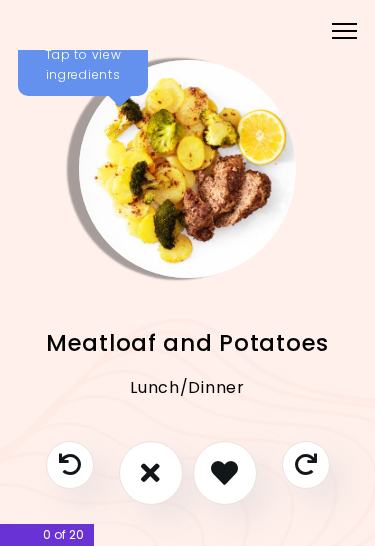 click at bounding box center [151, 473] 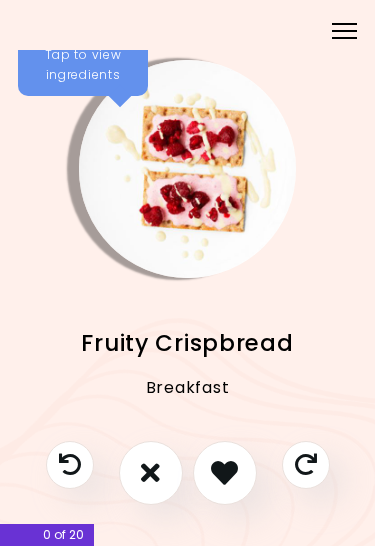 click at bounding box center (150, 472) 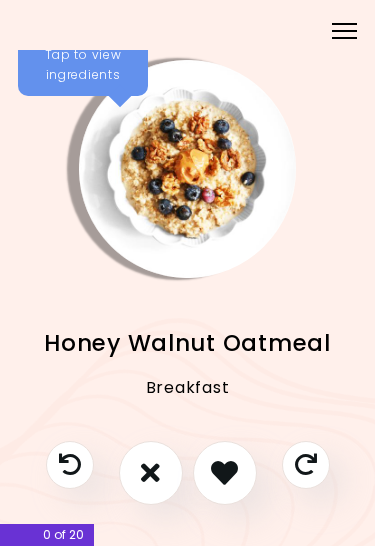 click at bounding box center [224, 472] 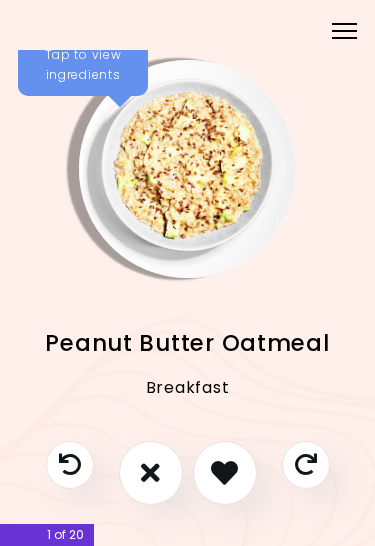 click at bounding box center [224, 472] 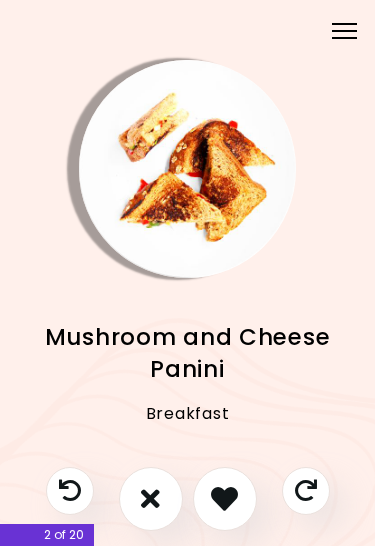 click at bounding box center [225, 499] 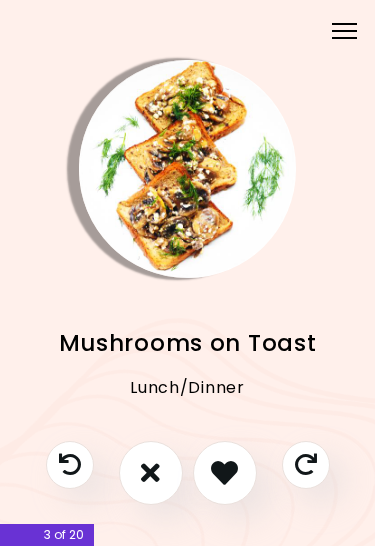click at bounding box center [151, 473] 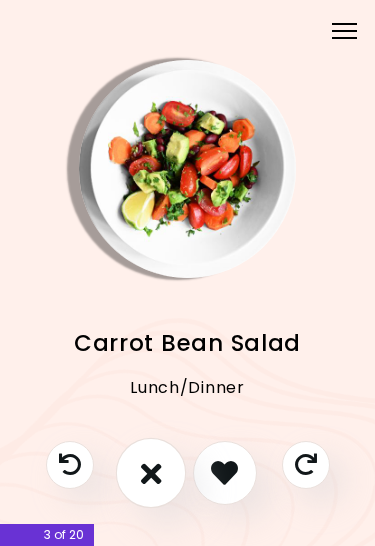 click at bounding box center [150, 472] 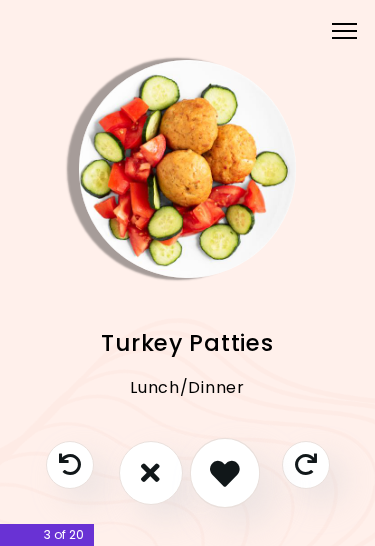 click at bounding box center [224, 472] 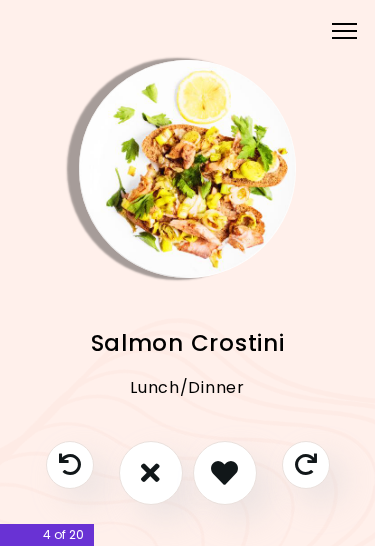 click at bounding box center (225, 473) 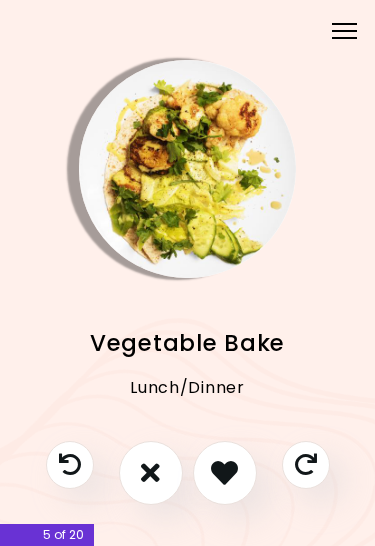 click at bounding box center [225, 473] 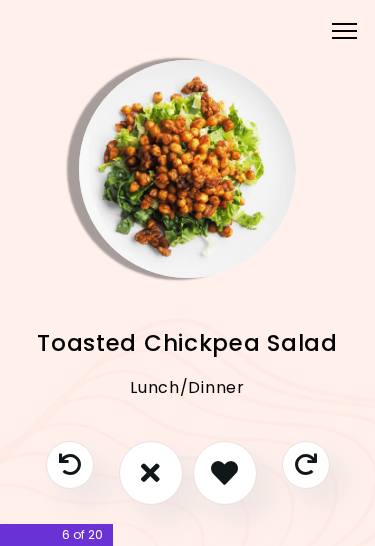 click at bounding box center (225, 473) 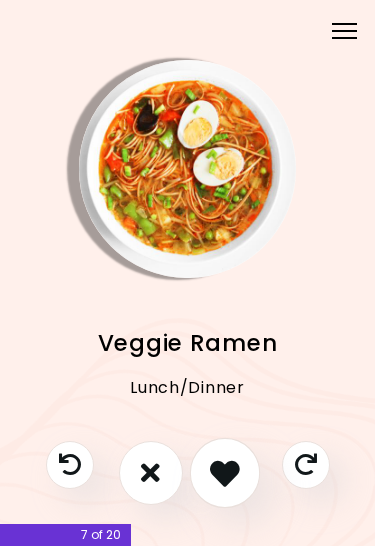 click at bounding box center (224, 472) 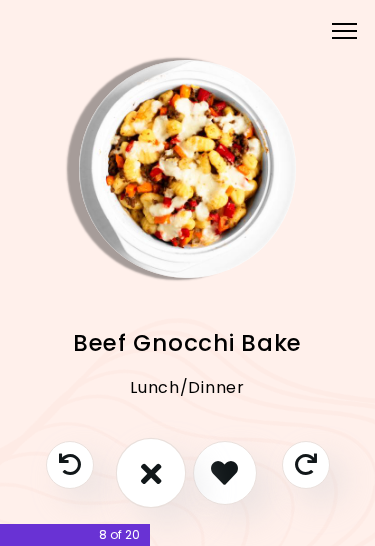 click at bounding box center [150, 473] 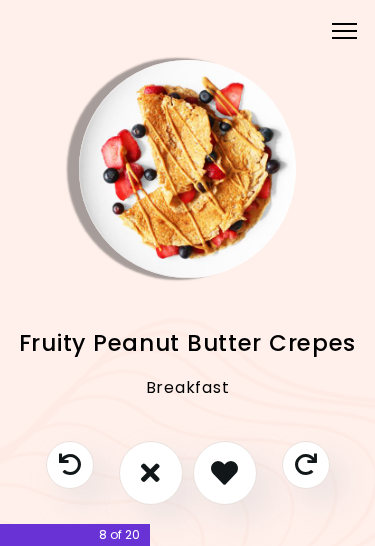 click at bounding box center (225, 473) 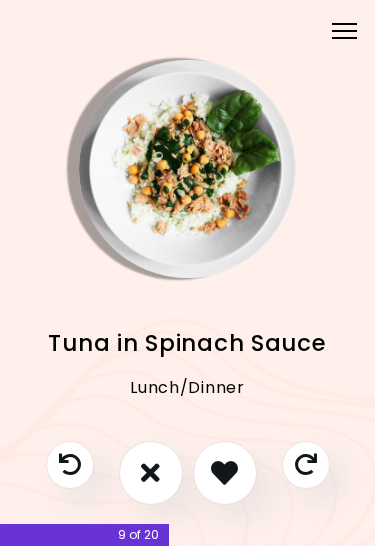 click at bounding box center (225, 473) 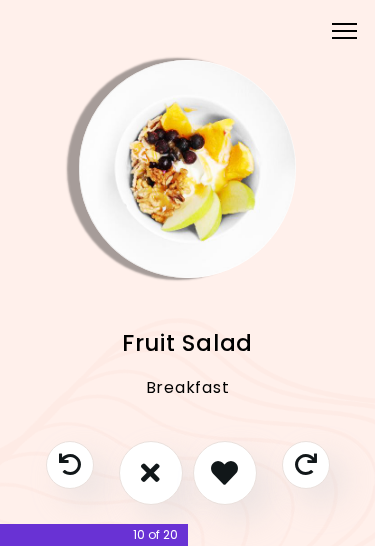click at bounding box center [225, 473] 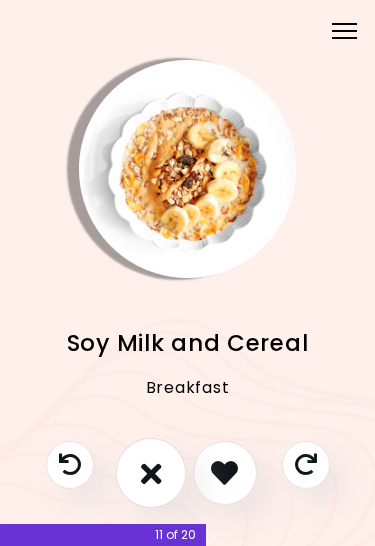 click at bounding box center (150, 473) 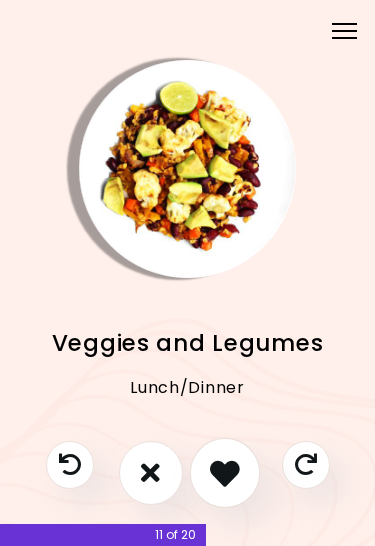 click at bounding box center (225, 473) 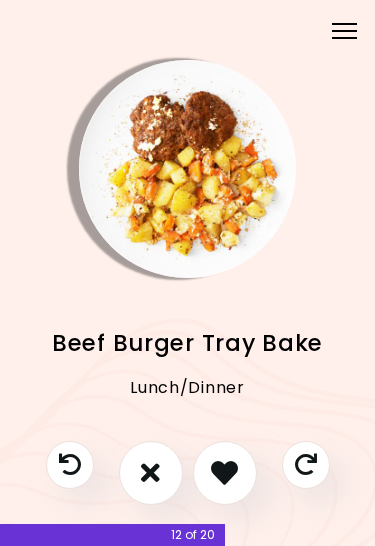 click at bounding box center (151, 473) 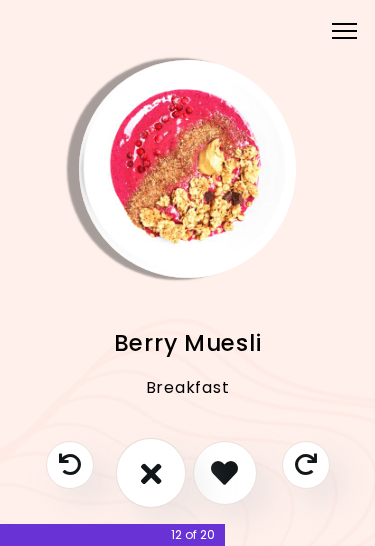 click at bounding box center [150, 473] 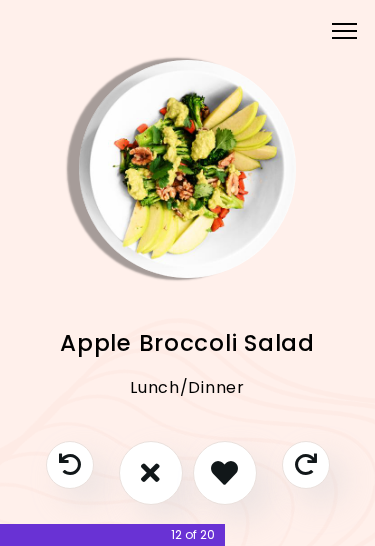 click at bounding box center (225, 473) 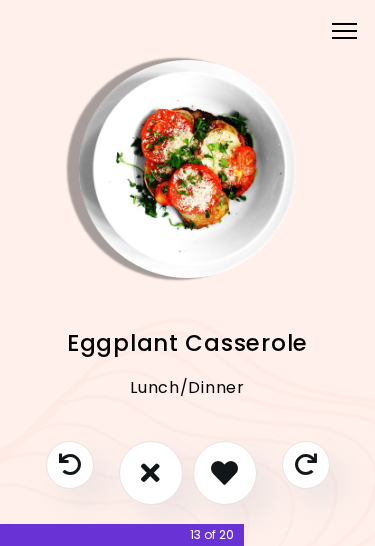 click at bounding box center [151, 473] 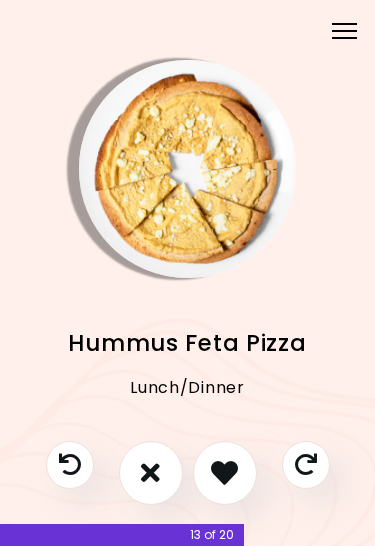click at bounding box center (225, 473) 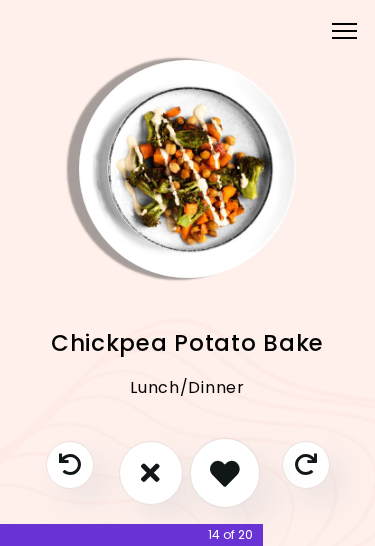 click at bounding box center (224, 472) 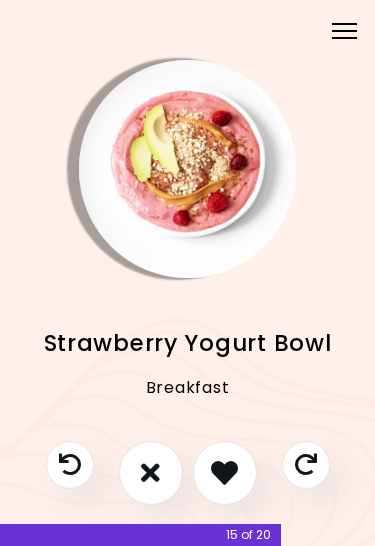 click at bounding box center [224, 472] 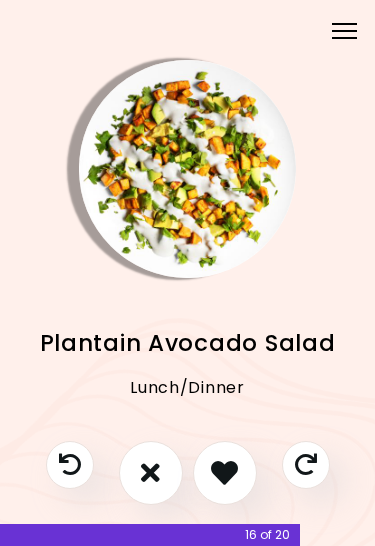 click at bounding box center (224, 472) 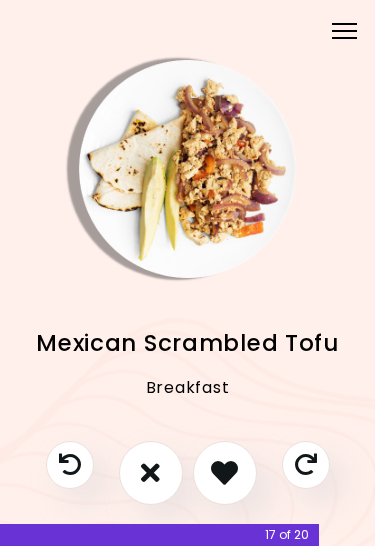 click at bounding box center (224, 472) 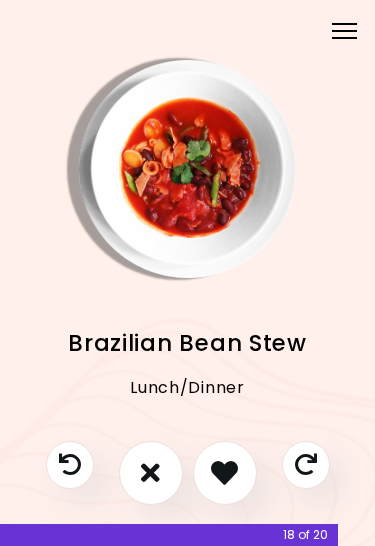 click at bounding box center [150, 472] 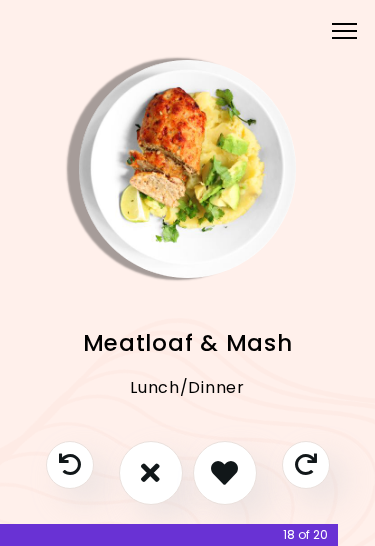 click at bounding box center (150, 472) 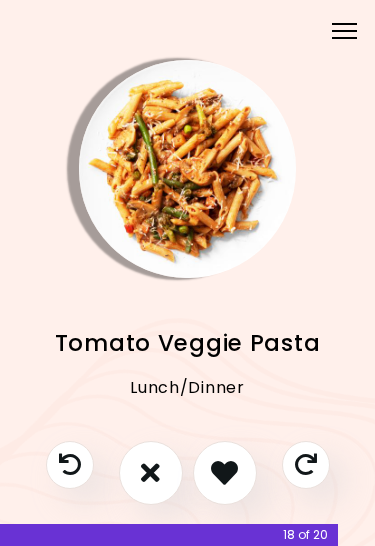 click at bounding box center [225, 473] 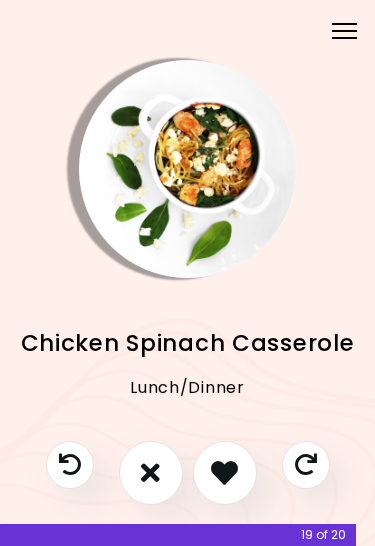 click at bounding box center [151, 473] 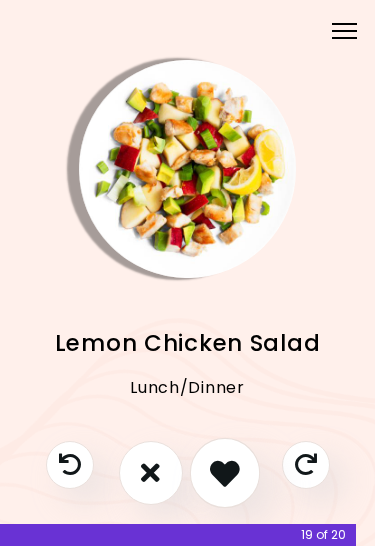 click at bounding box center (224, 472) 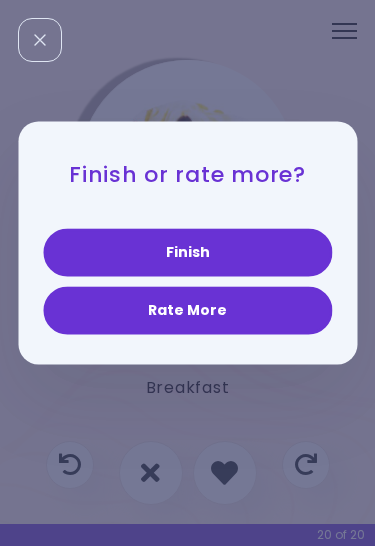 click on "Finish" at bounding box center [187, 253] 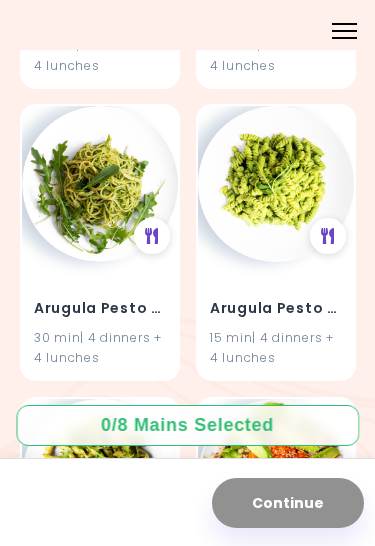 scroll, scrollTop: 1038, scrollLeft: 0, axis: vertical 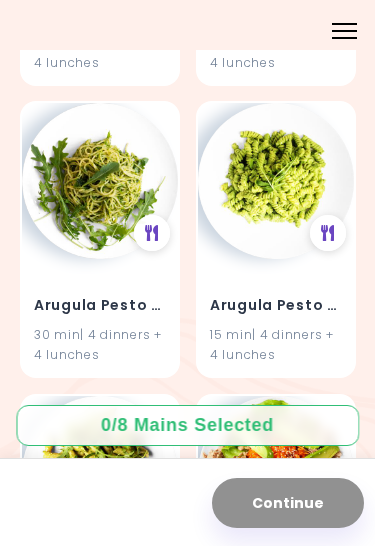 click at bounding box center (152, 233) 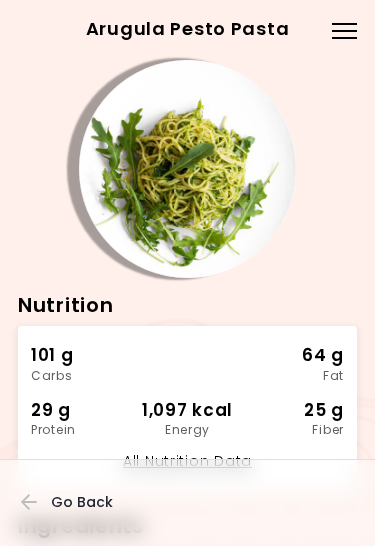 scroll, scrollTop: 0, scrollLeft: 0, axis: both 